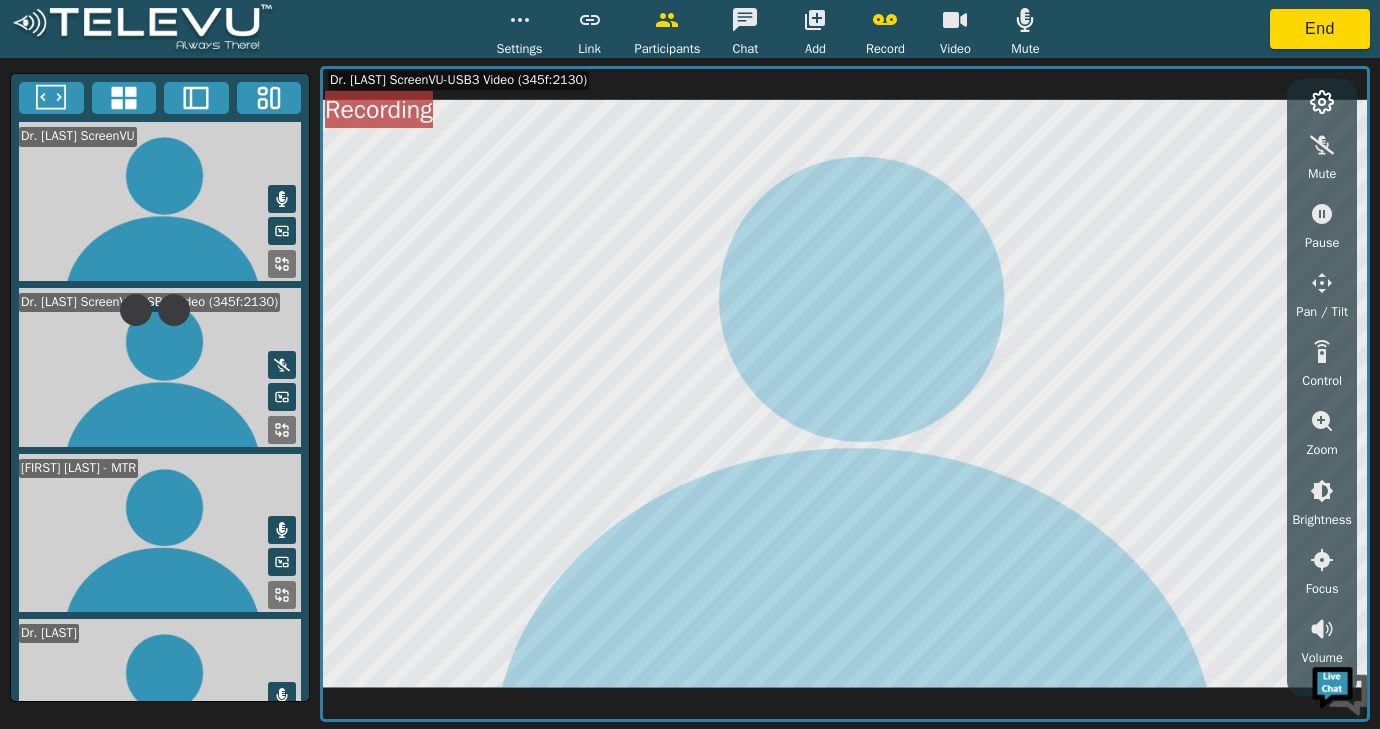 scroll, scrollTop: 0, scrollLeft: 0, axis: both 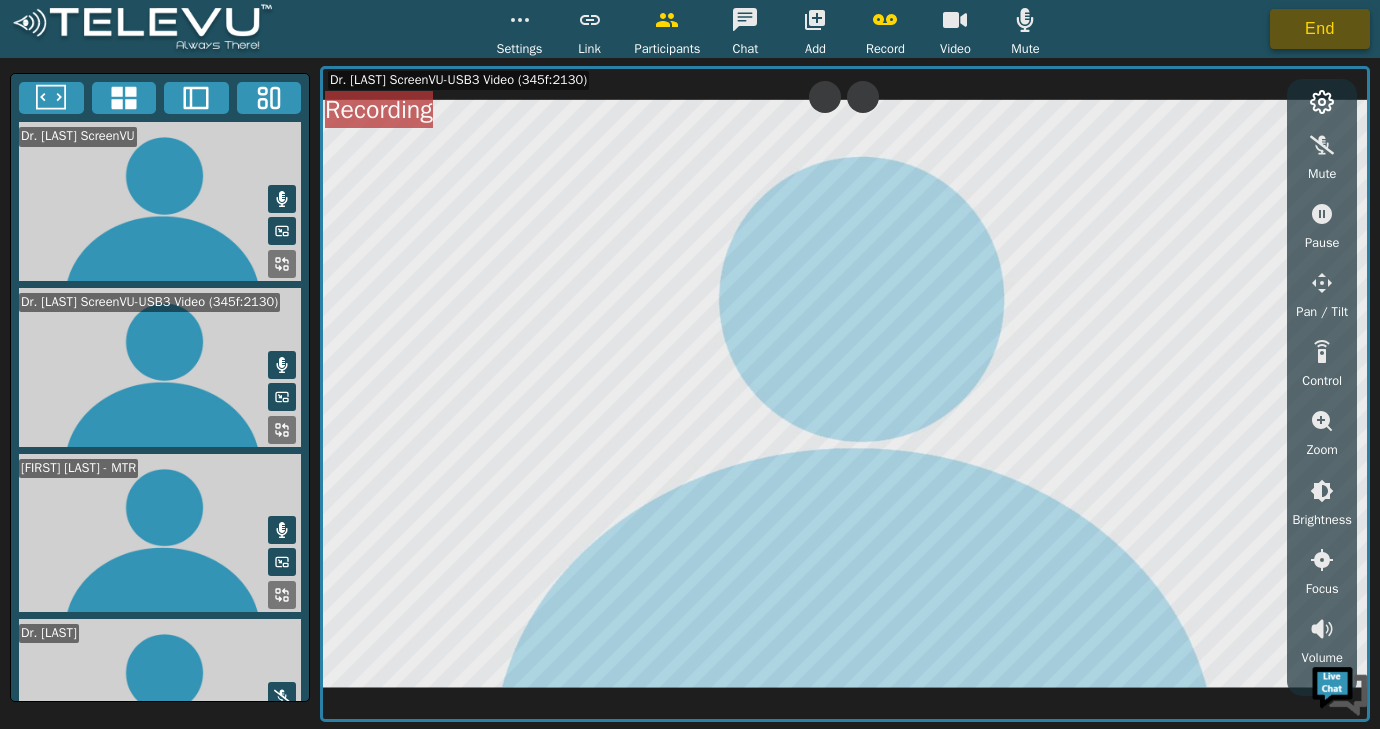 click on "End" at bounding box center [1320, 29] 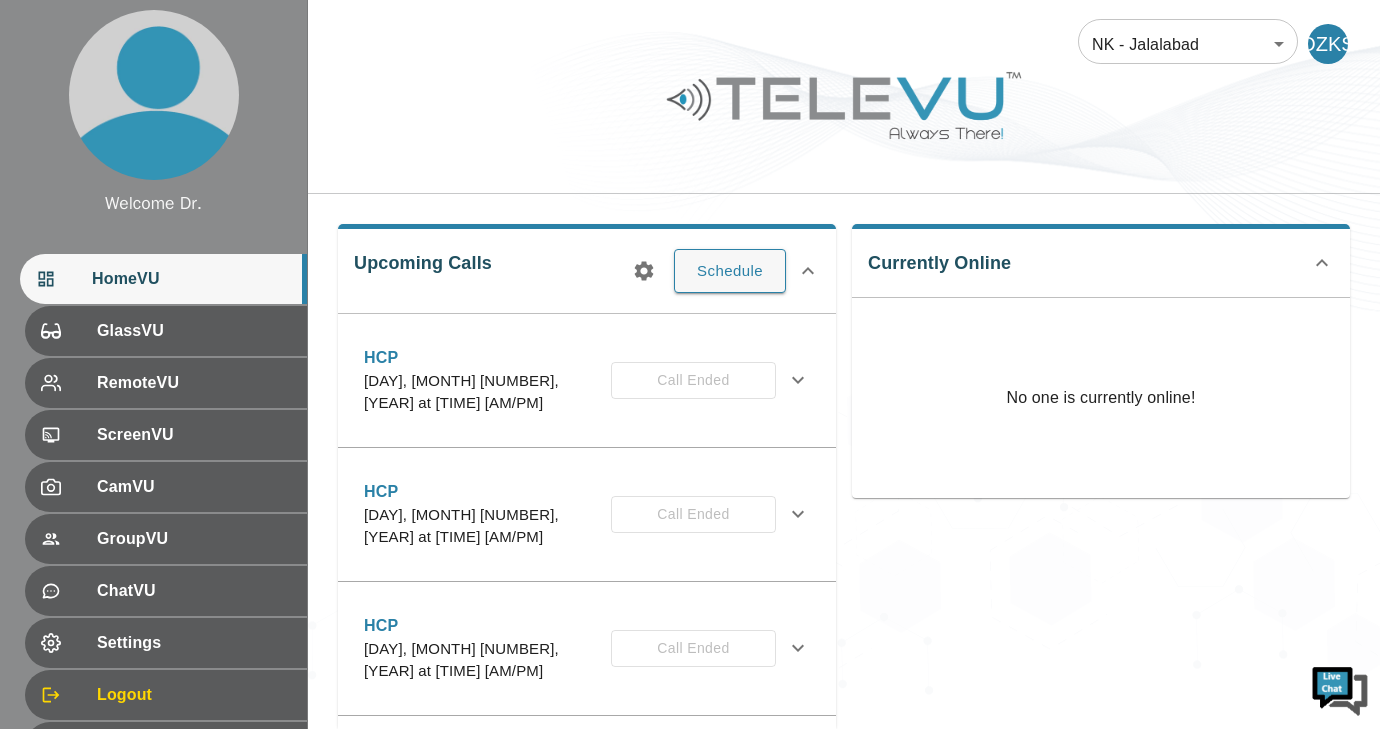 drag, startPoint x: 1052, startPoint y: 445, endPoint x: 1040, endPoint y: 460, distance: 19.209373 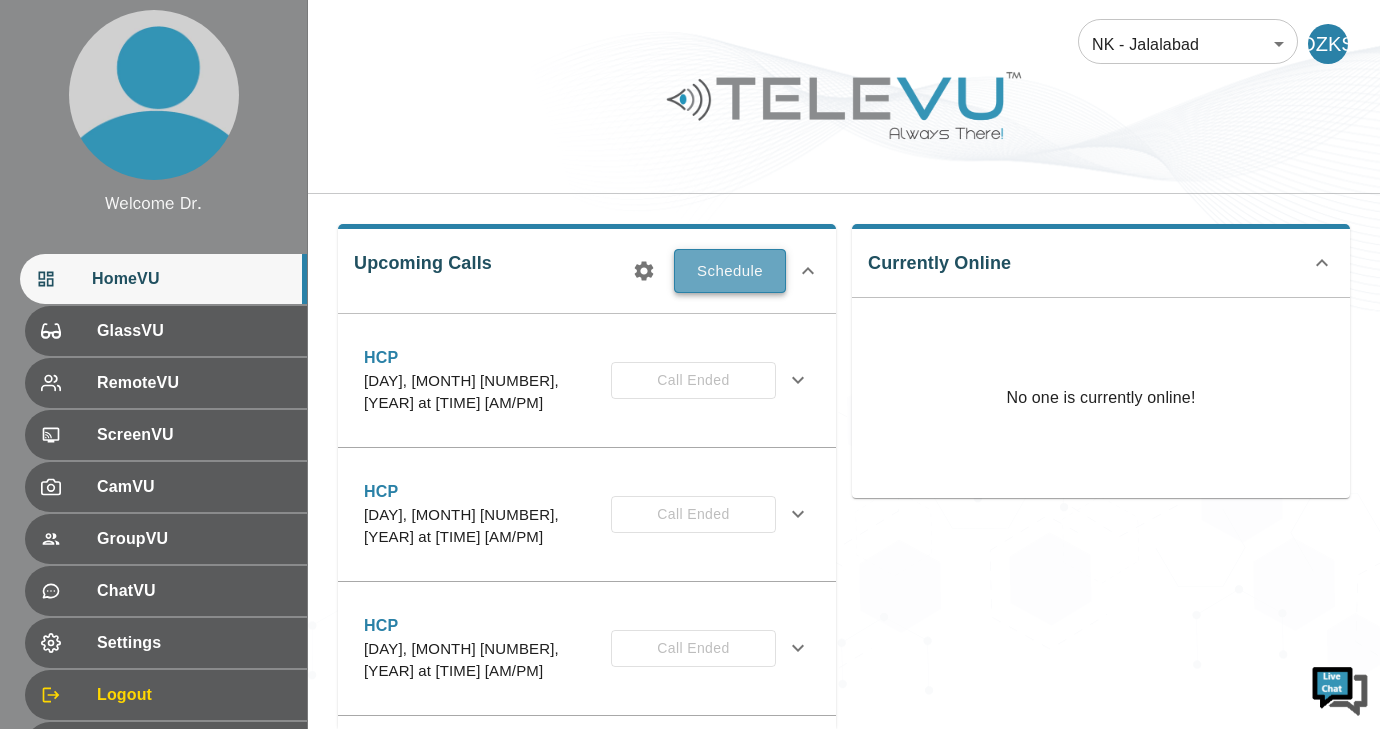 click on "Schedule" at bounding box center (730, 271) 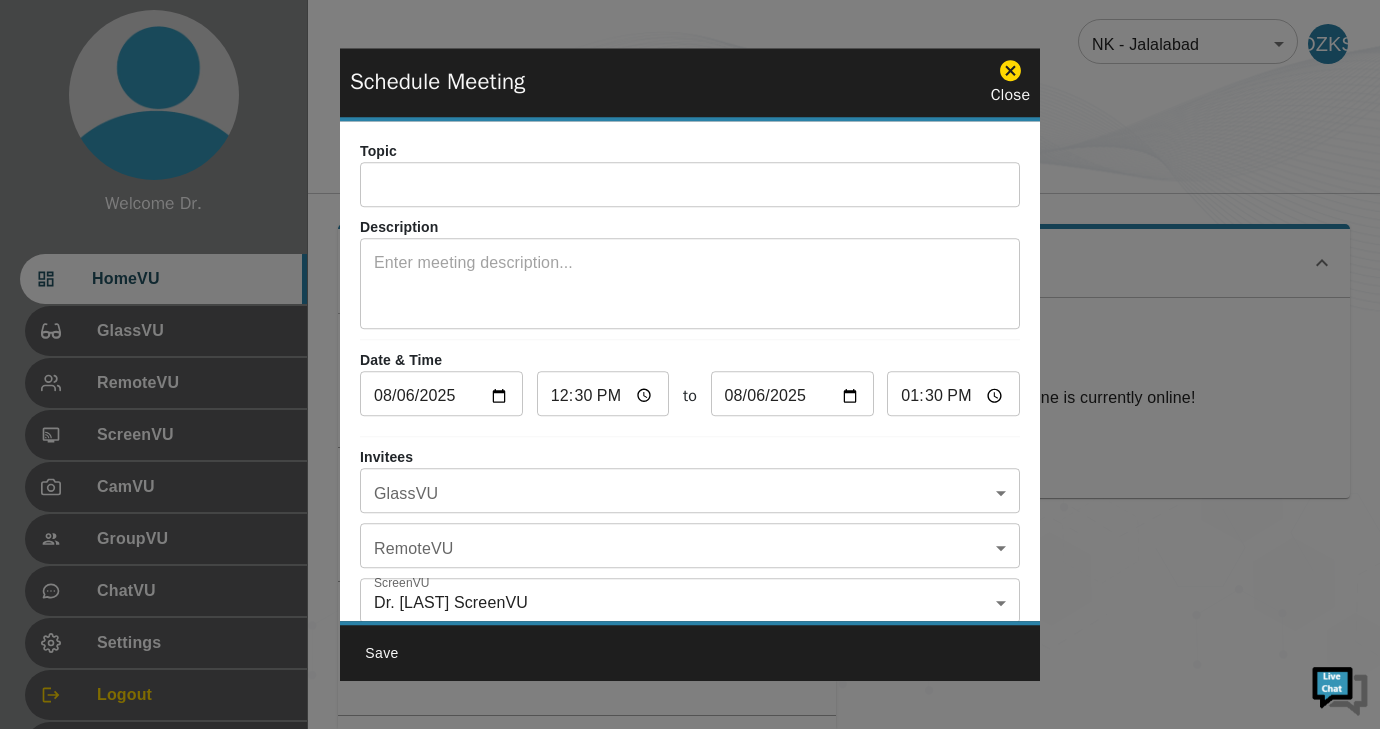 click 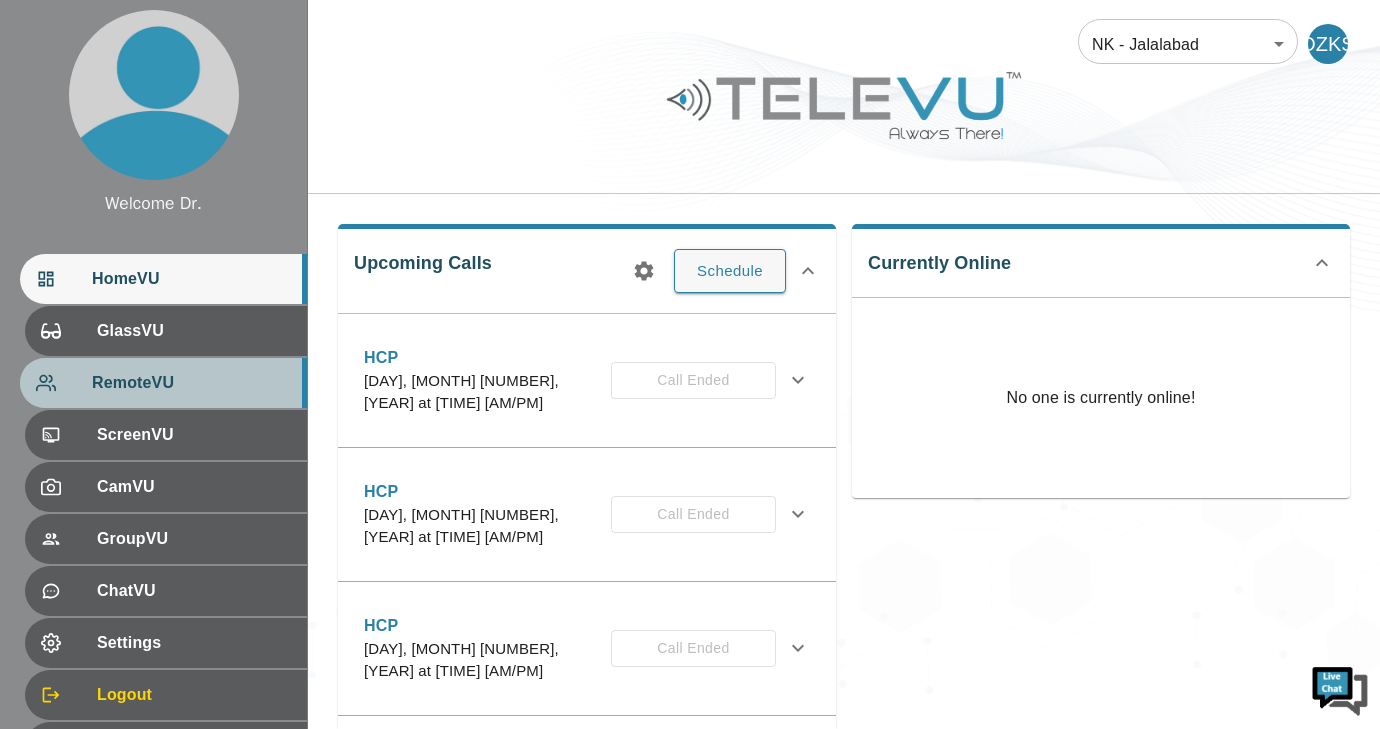 click on "RemoteVU" at bounding box center (191, 383) 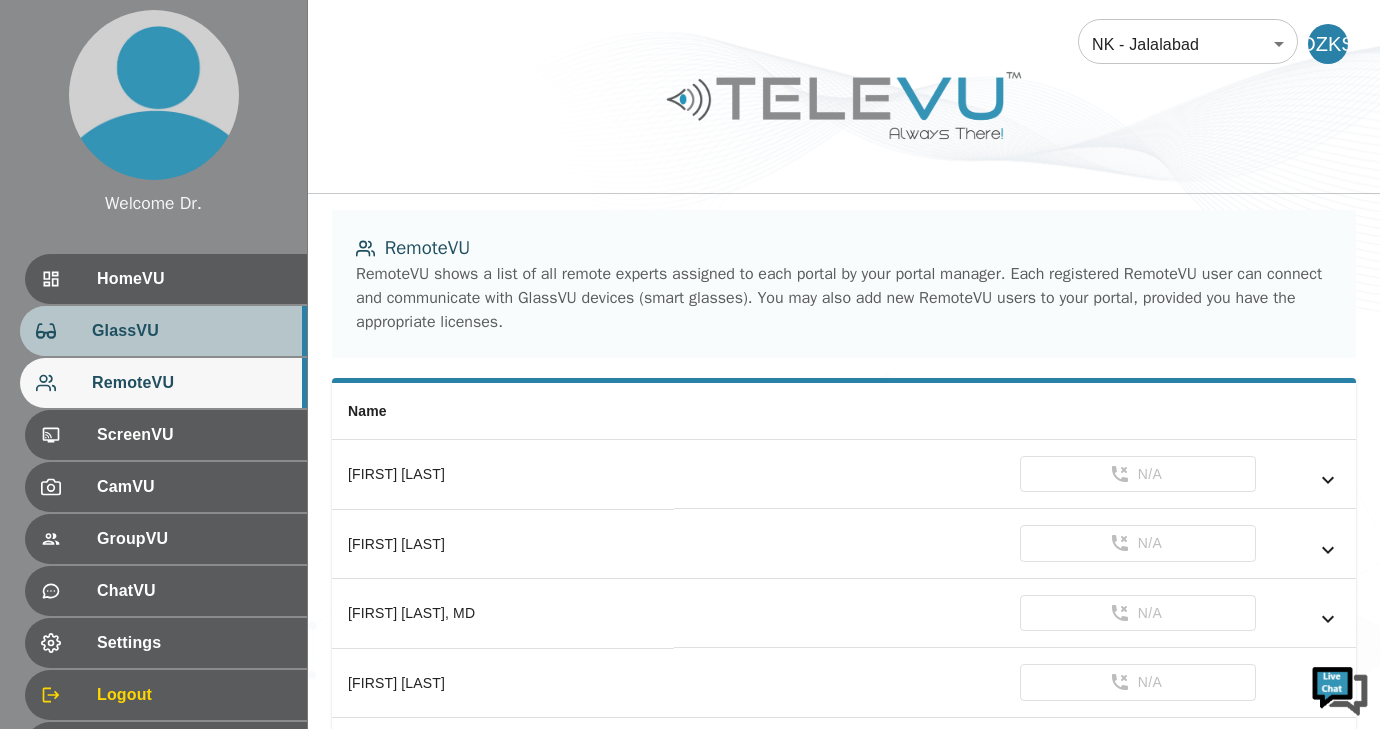 click on "GlassVU" at bounding box center (191, 331) 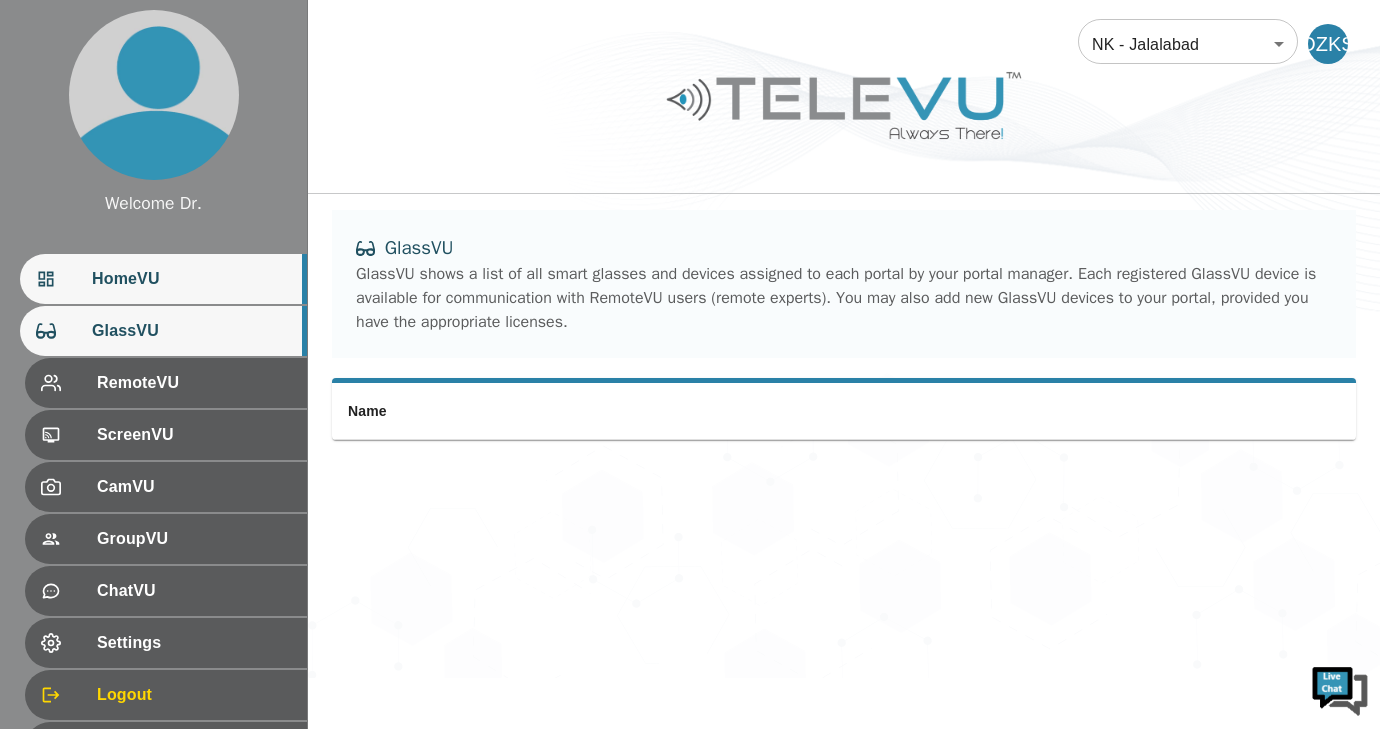 click on "HomeVU" at bounding box center (191, 279) 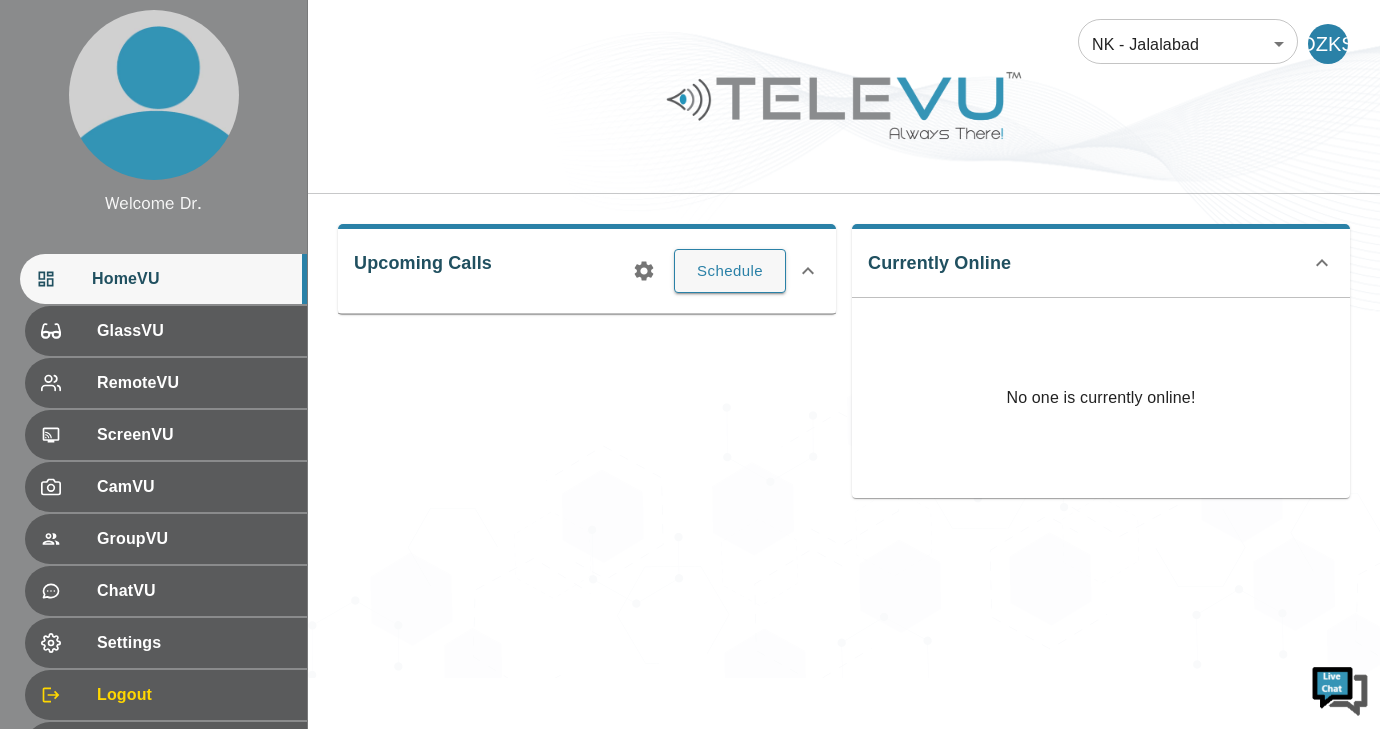 click on "Welcome Dr. HomeVU GlassVU RemoteVU ScreenVU CamVU GroupVU ChatVU Settings Logout Refresh © 2025 TeleVU Innovation Ltd. All Rights Reserved NK - [CITY] 196 ​ DZKS Upcoming Calls Schedule Currently Online No one is currently online!" at bounding box center [690, 339] 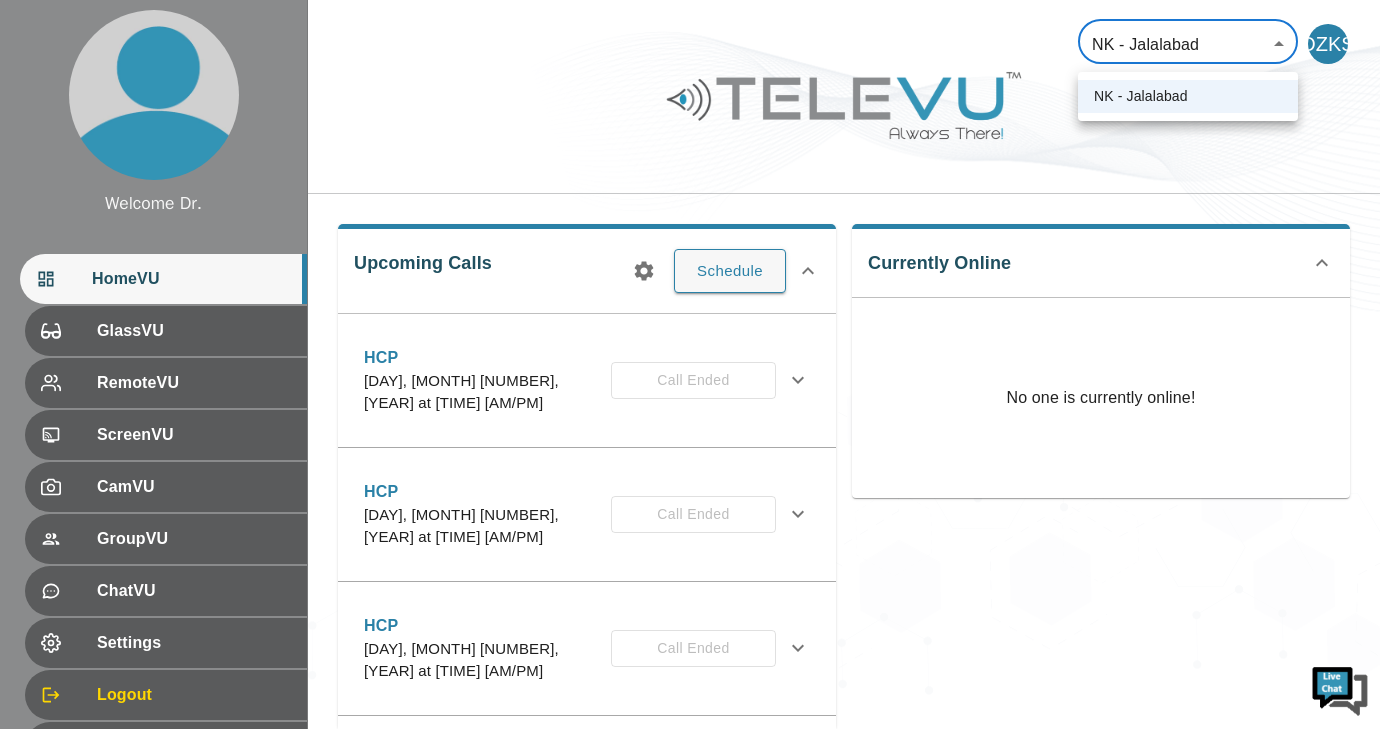 click on "NK - Jalalabad" at bounding box center (1188, 96) 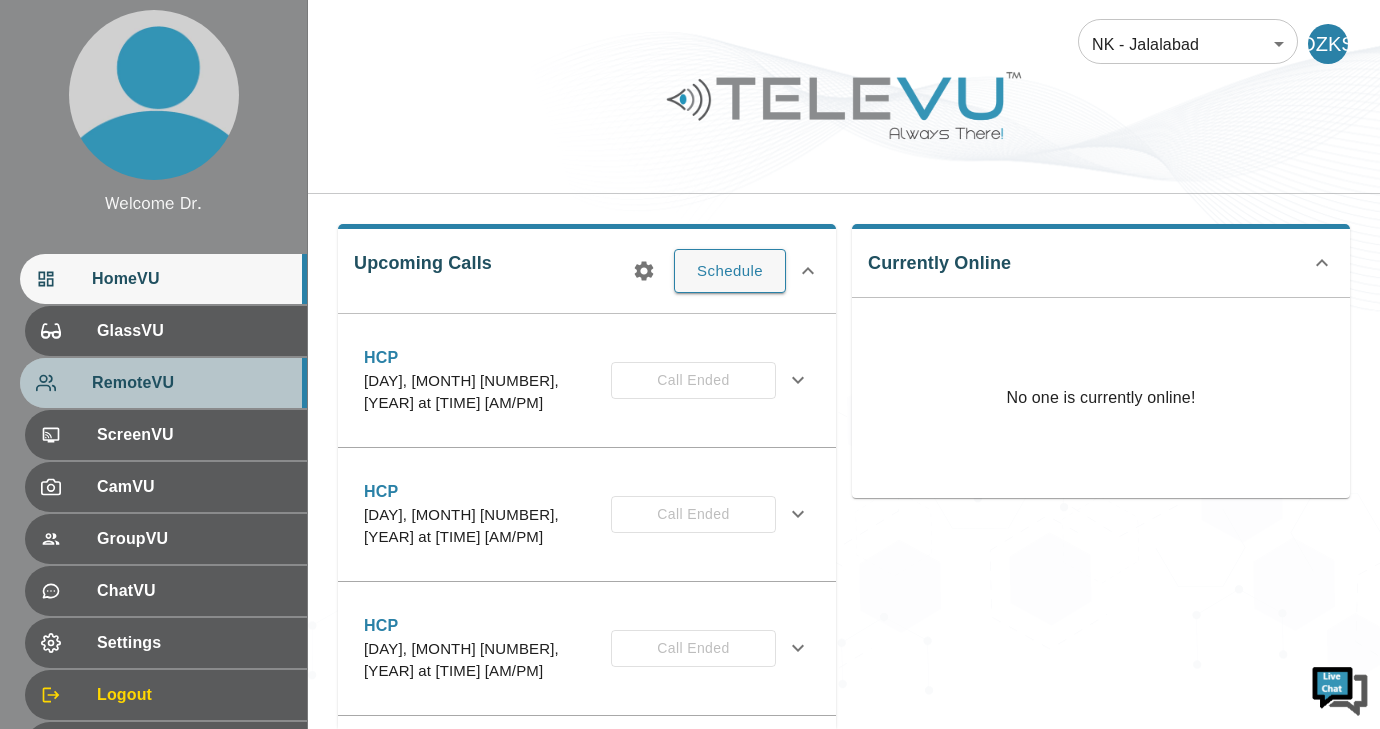 click on "RemoteVU" at bounding box center (191, 383) 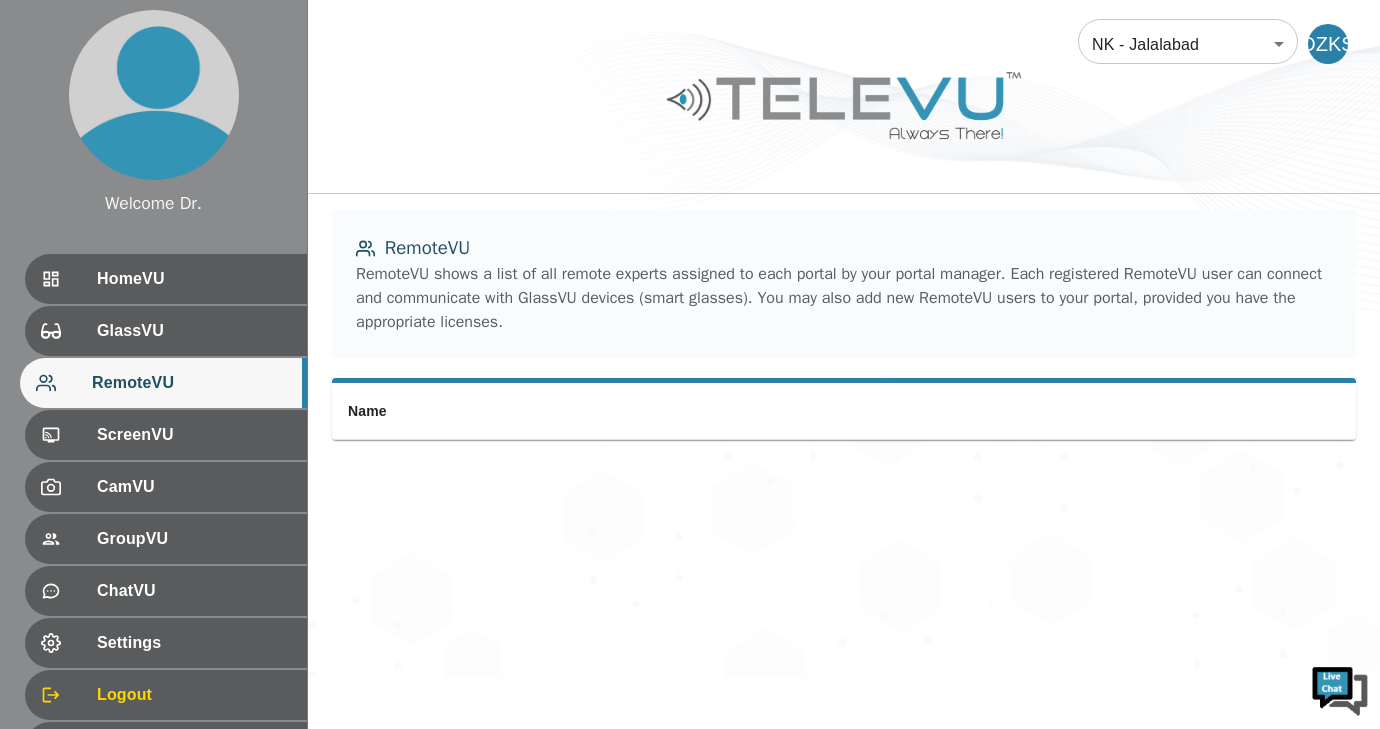 click on "Name" at bounding box center (684, 411) 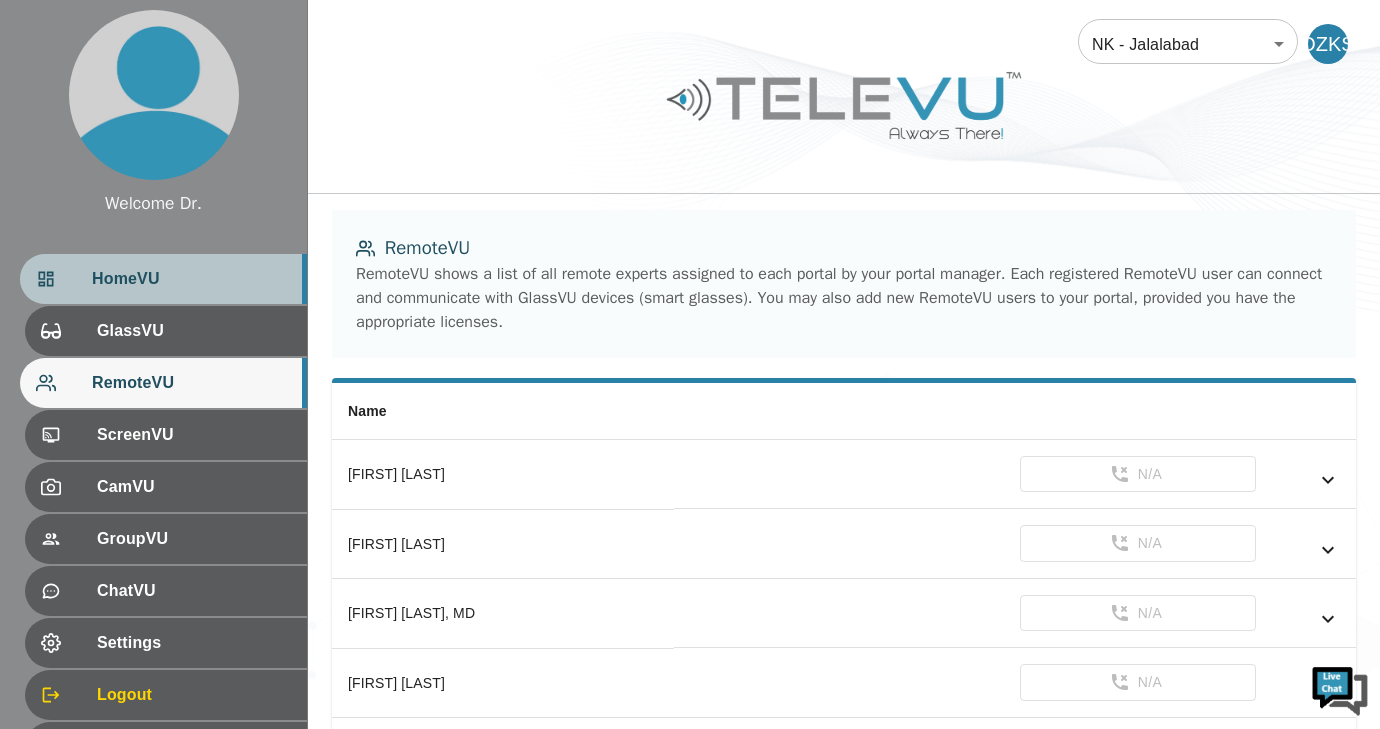 click on "HomeVU" at bounding box center [191, 279] 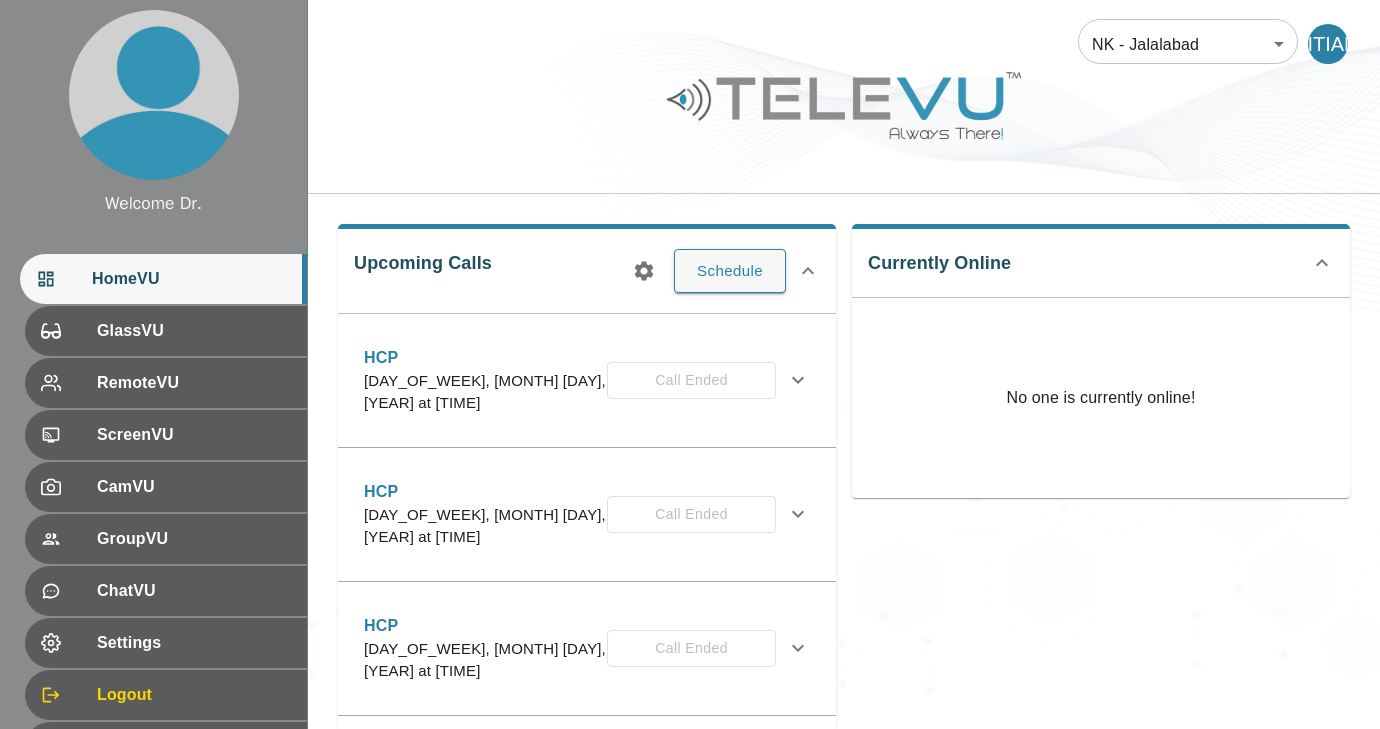 scroll, scrollTop: 0, scrollLeft: 0, axis: both 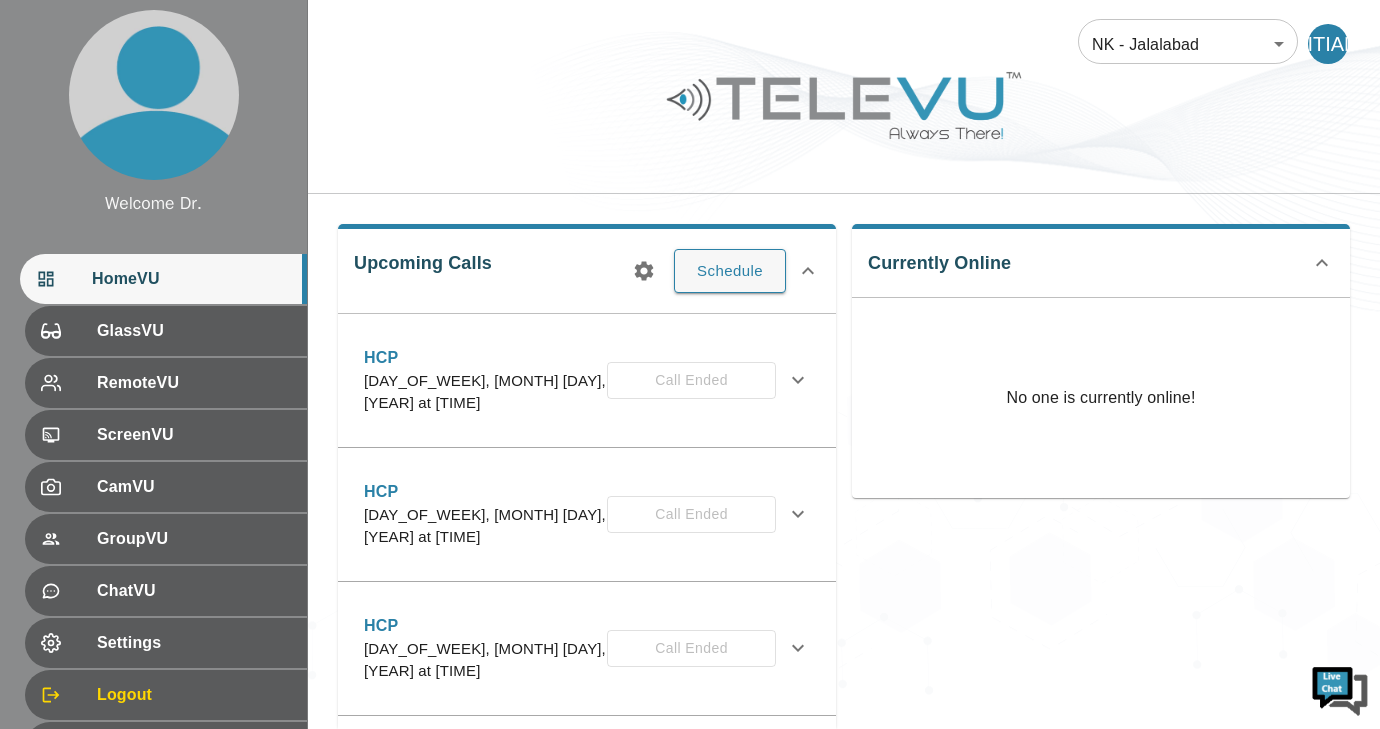 click on "DZKS" at bounding box center (1328, 44) 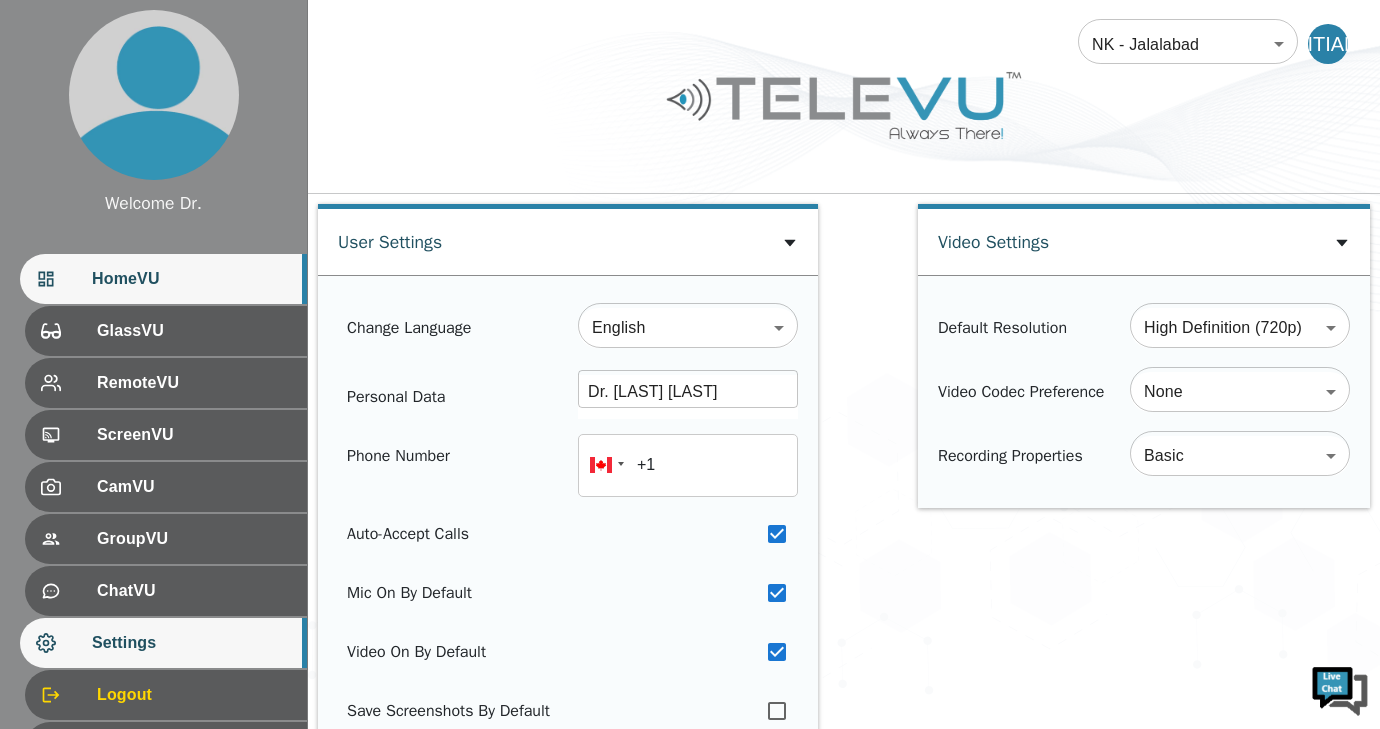 click on "HomeVU" at bounding box center (191, 279) 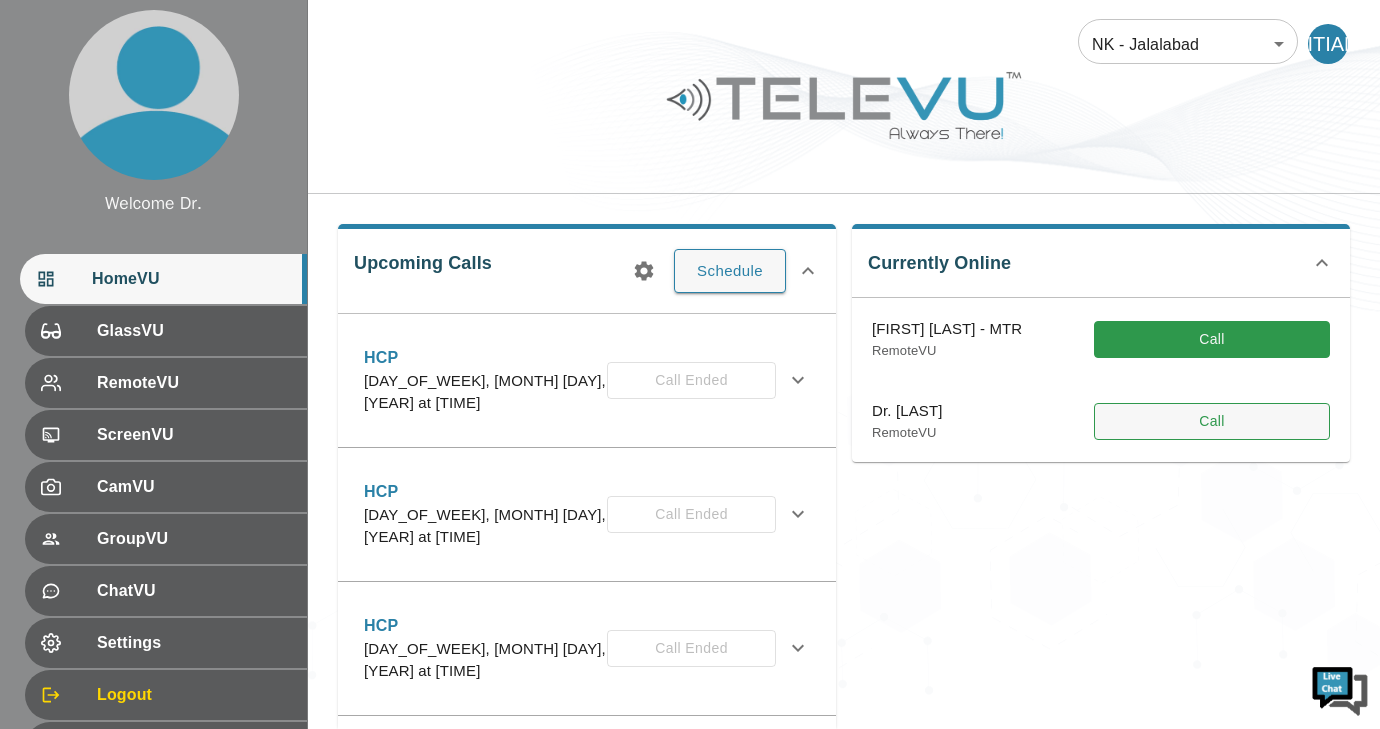 click on "Call" at bounding box center [1212, 421] 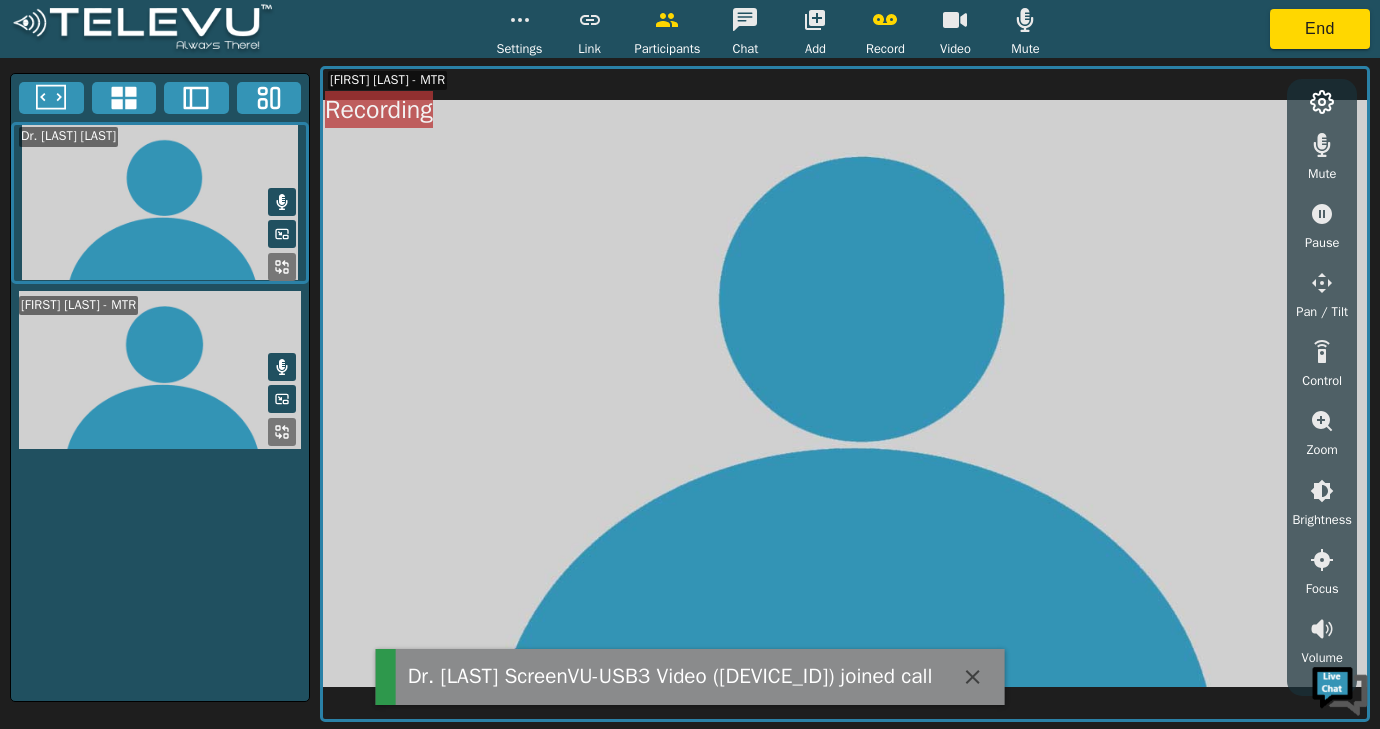 click 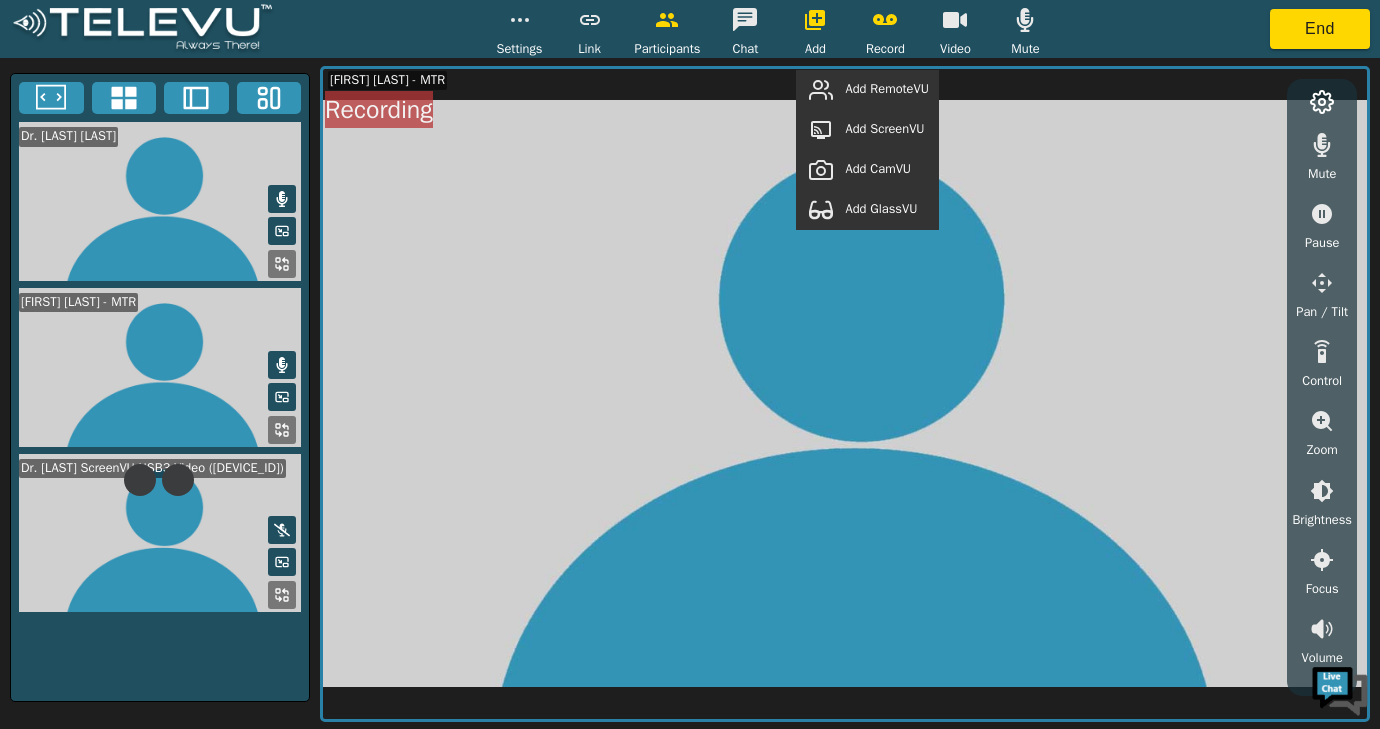 click at bounding box center (160, 533) 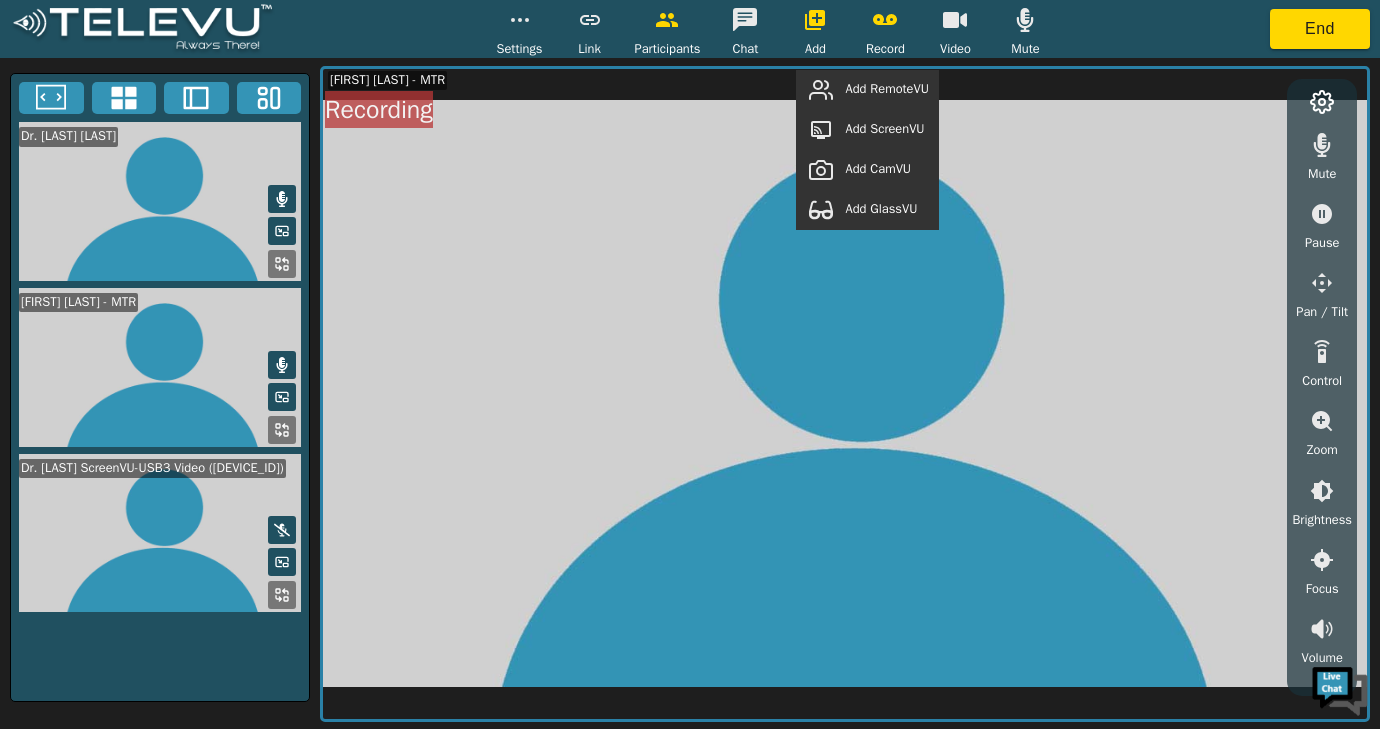 click 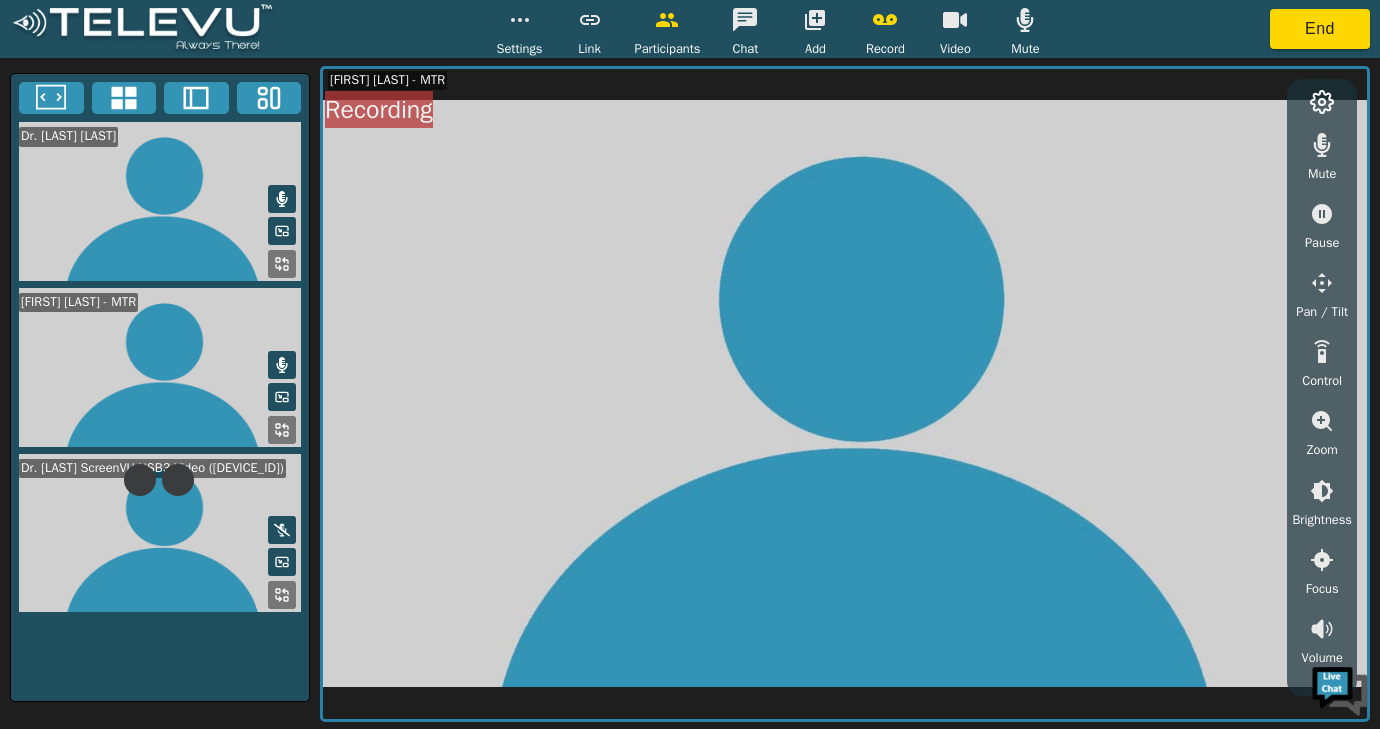 click at bounding box center [160, 533] 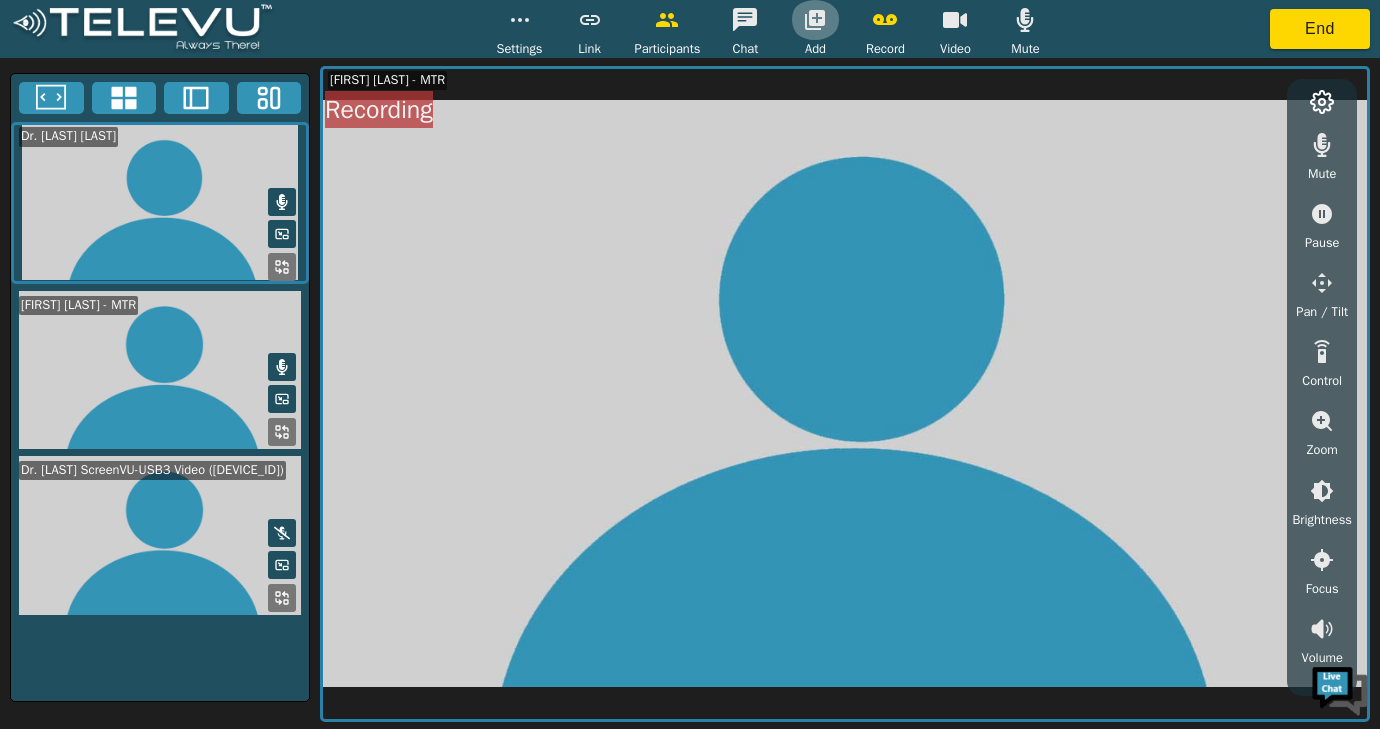 click 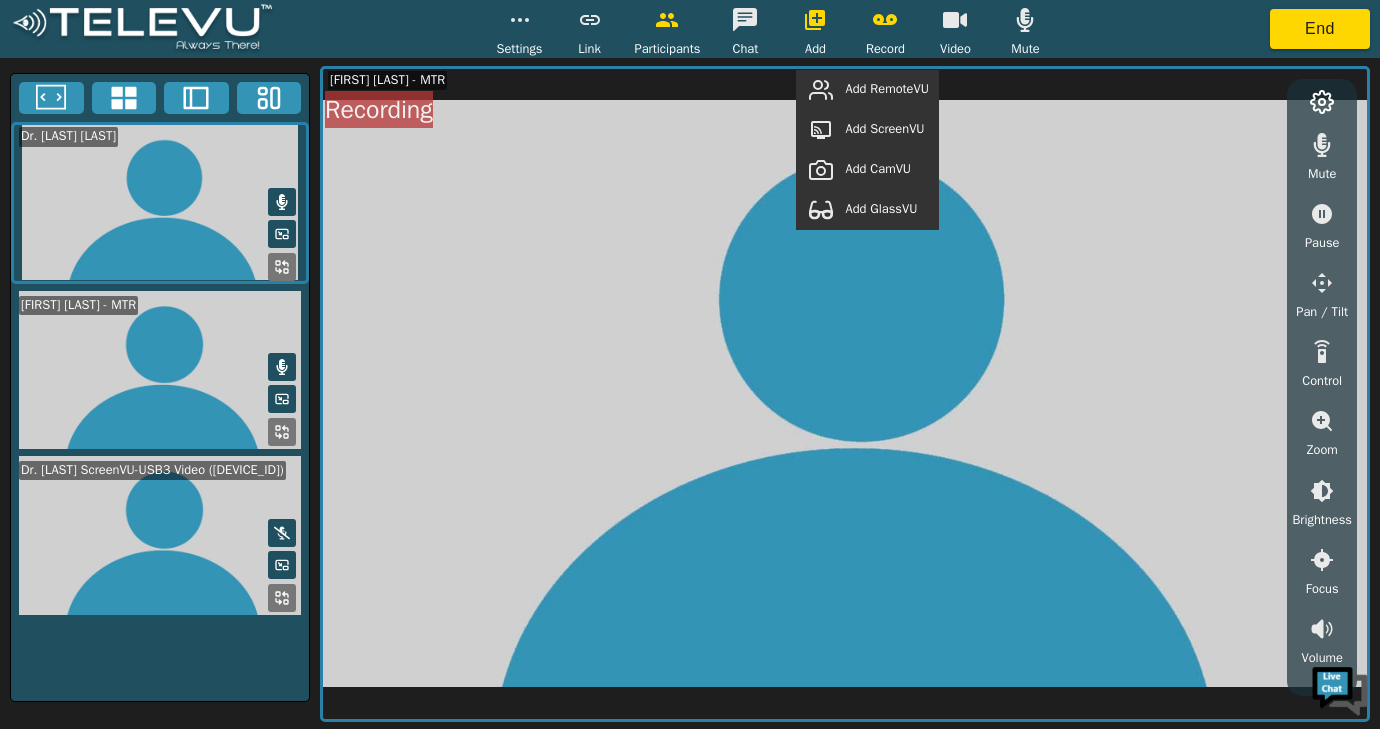 click on "Add RemoteVU" at bounding box center (867, 90) 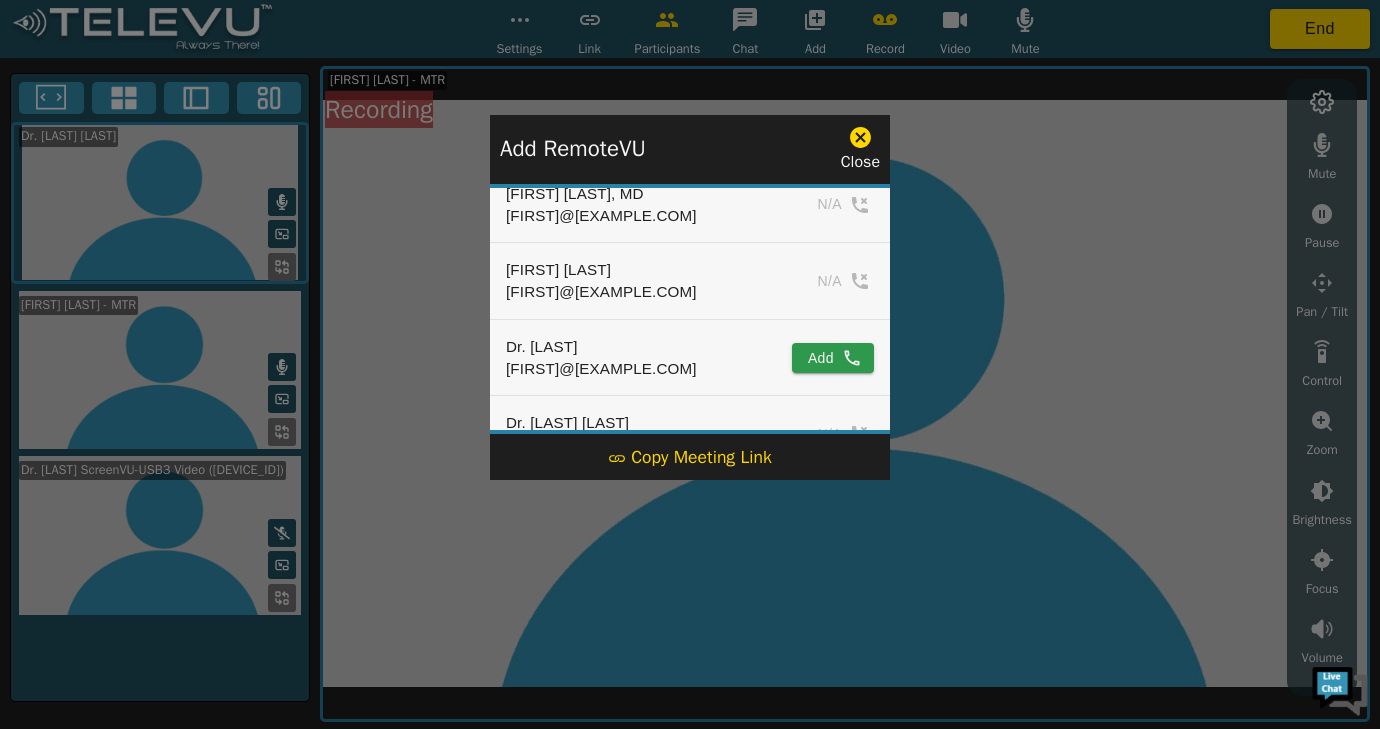 scroll, scrollTop: 546, scrollLeft: 0, axis: vertical 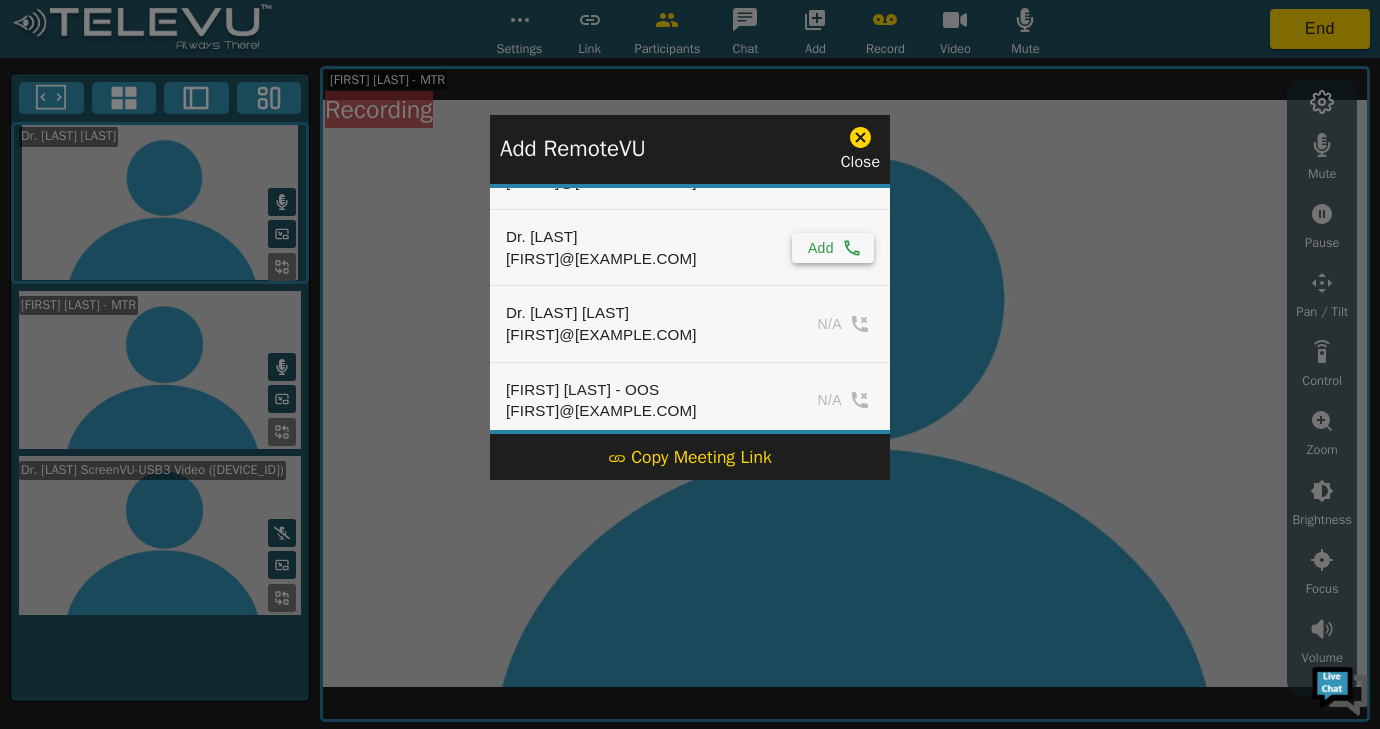 click 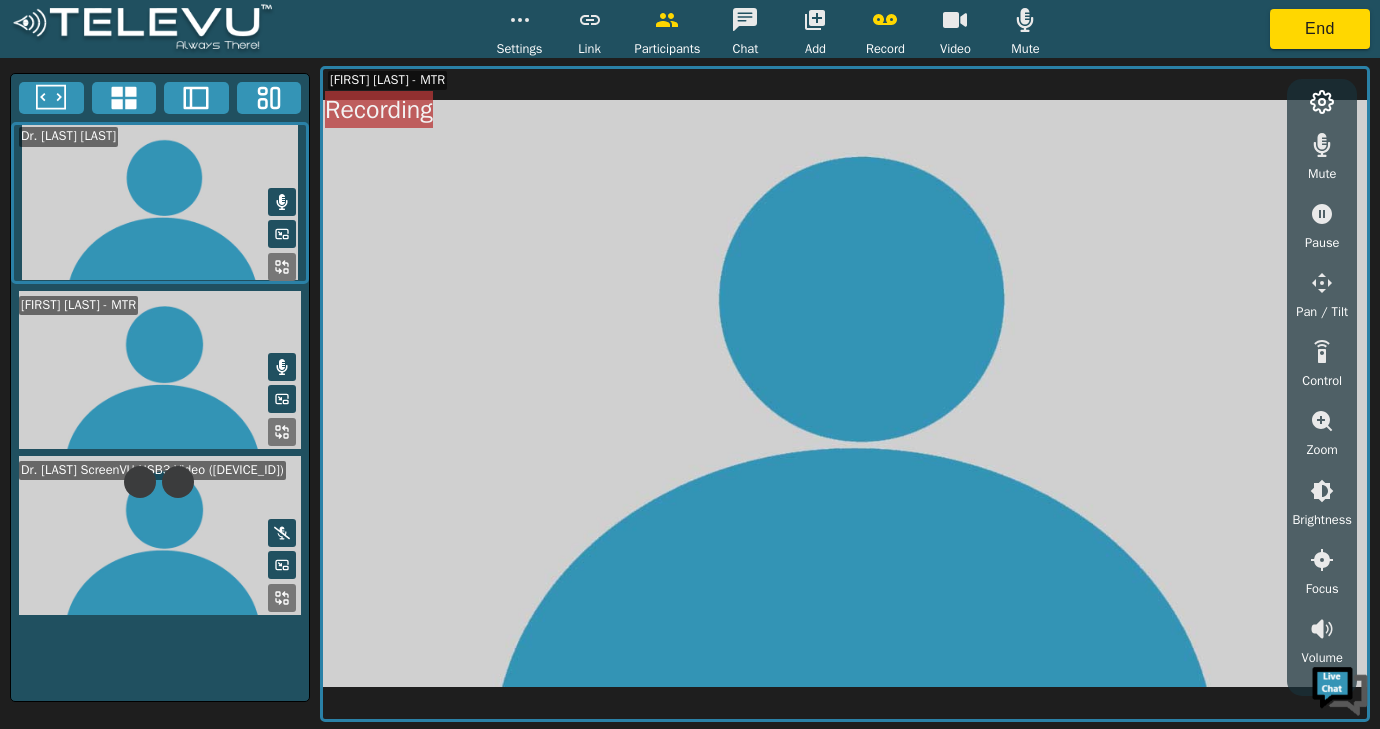 click at bounding box center (160, 535) 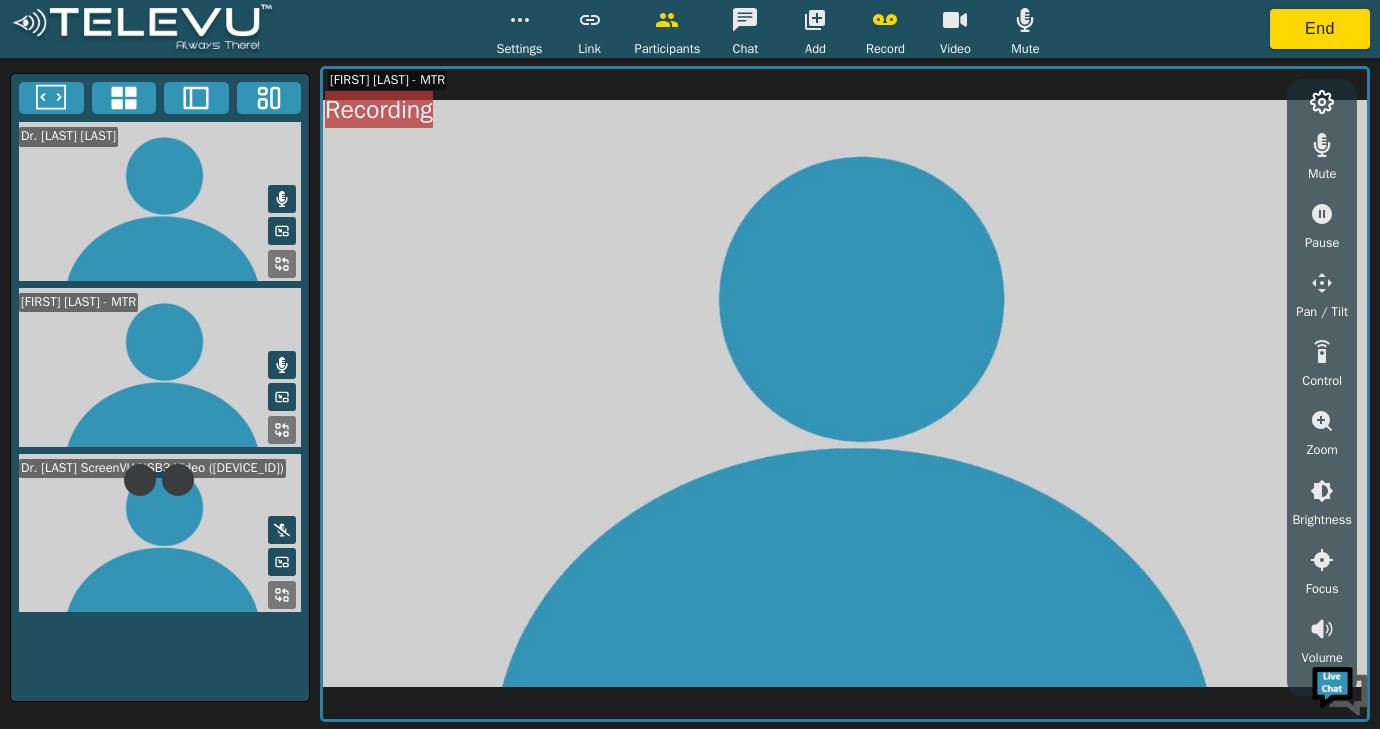 click at bounding box center [160, 533] 